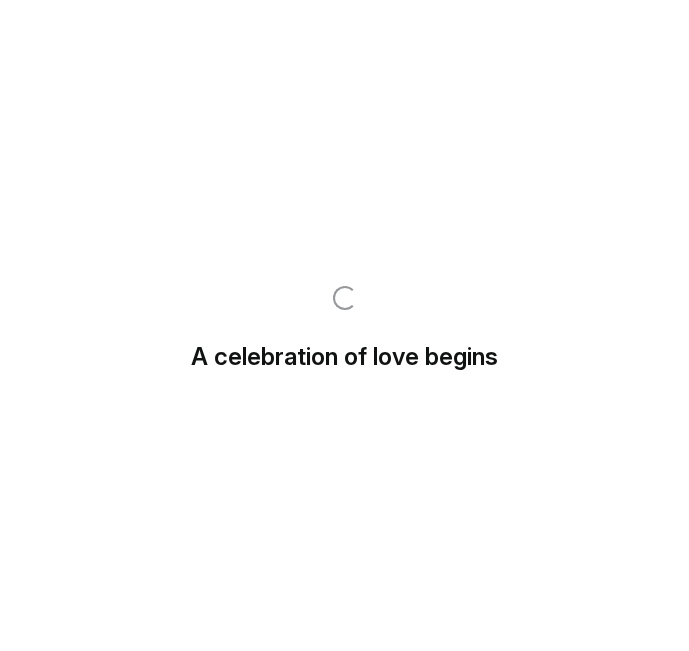 scroll, scrollTop: 0, scrollLeft: 0, axis: both 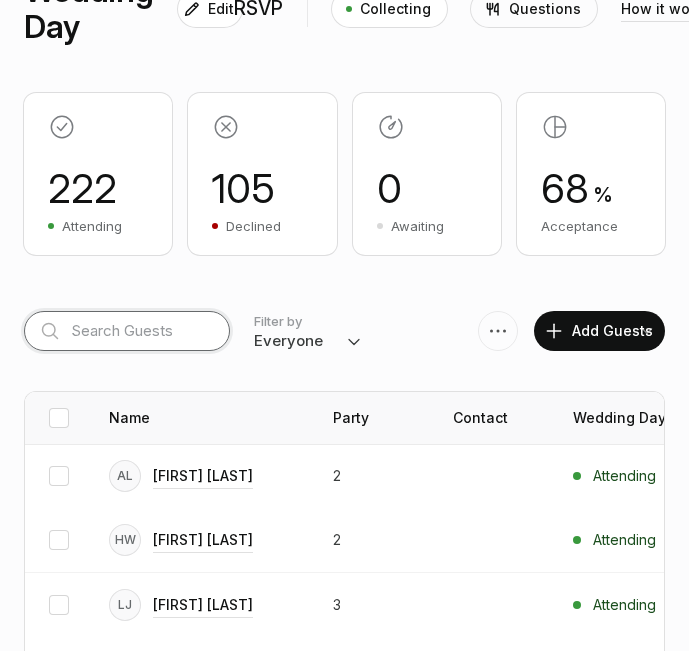 click at bounding box center [127, 331] 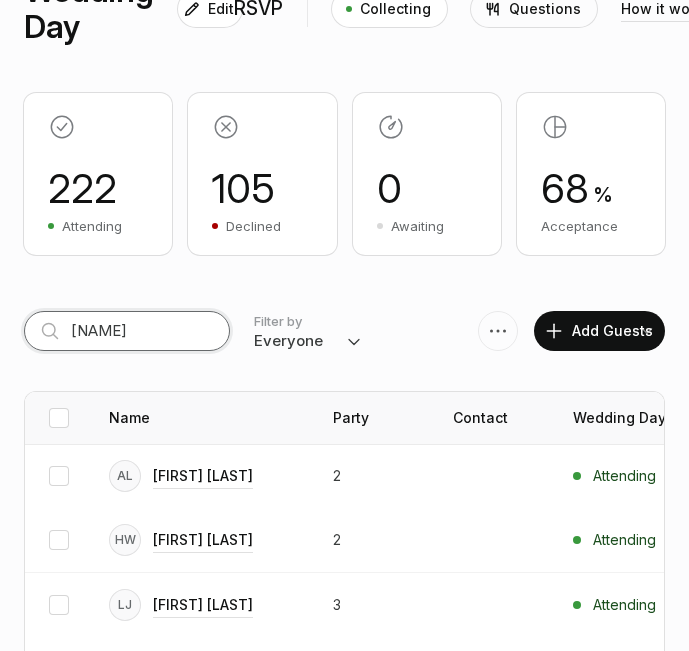 type on "[NAME]" 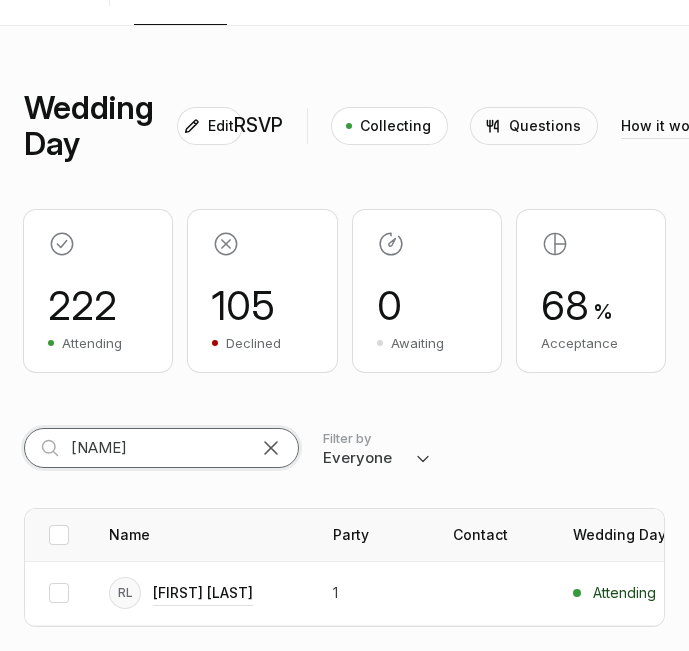 scroll, scrollTop: 139, scrollLeft: 0, axis: vertical 